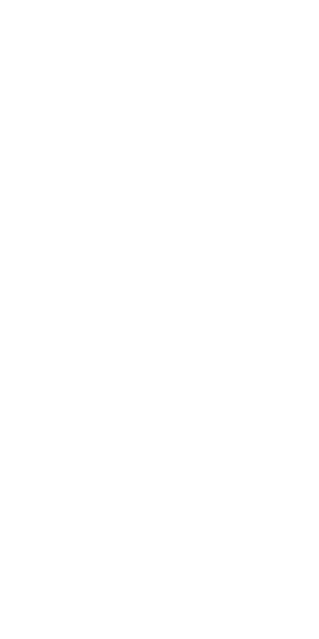 scroll, scrollTop: 0, scrollLeft: 0, axis: both 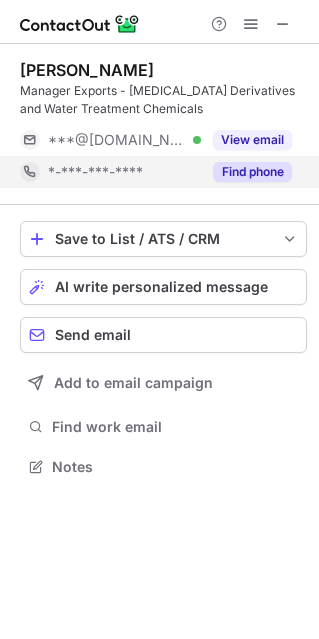 click on "Find phone" at bounding box center [252, 172] 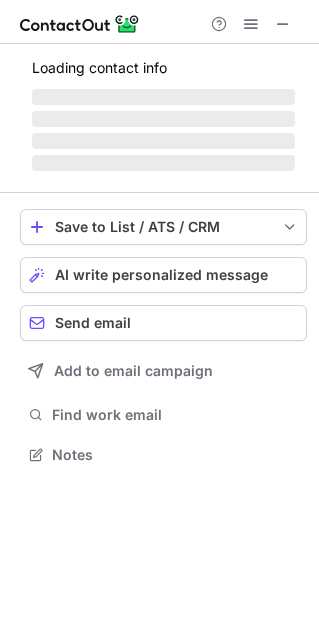 scroll, scrollTop: 10, scrollLeft: 10, axis: both 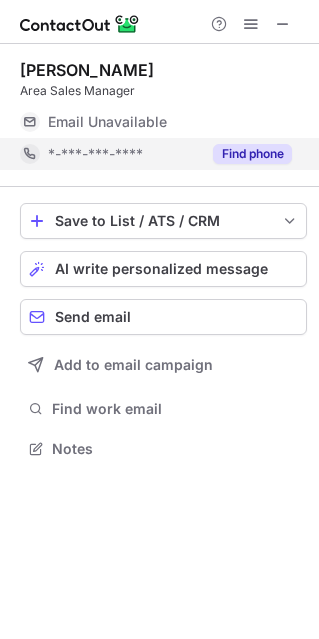 click on "Find phone" at bounding box center [252, 154] 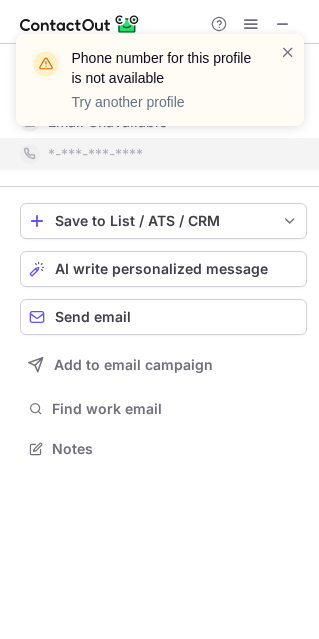 click on "Phone number for this profile is not available Try another profile" at bounding box center (160, 88) 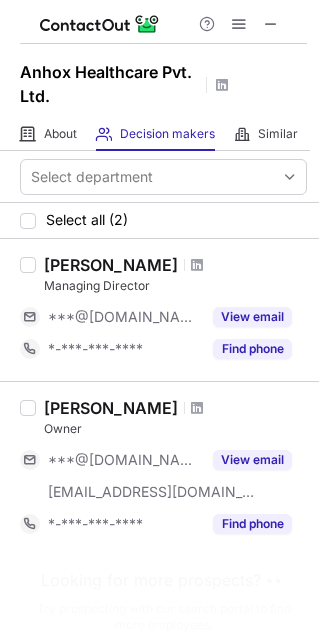 click on "Rajkiran Dodiya" at bounding box center (111, 265) 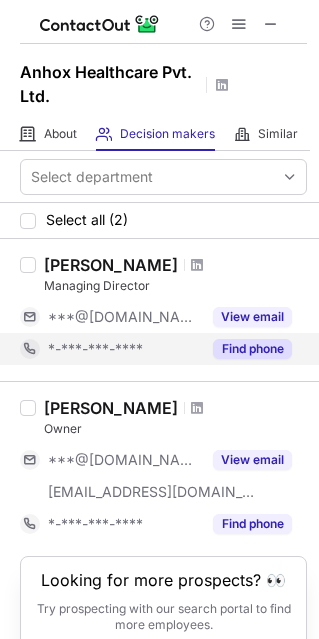 click on "Find phone" at bounding box center (252, 349) 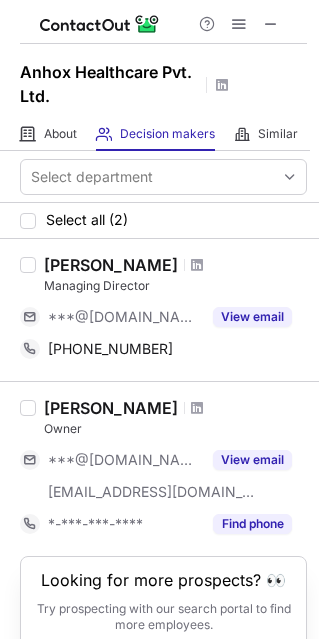 scroll, scrollTop: 68, scrollLeft: 0, axis: vertical 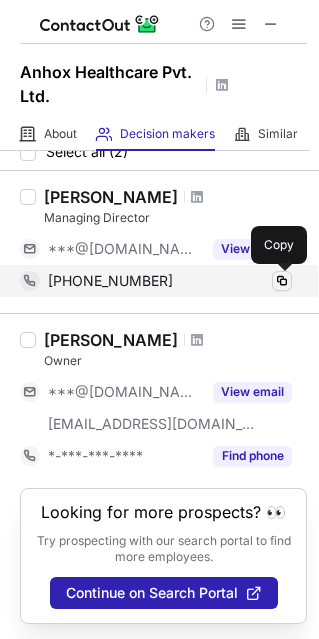 click at bounding box center [282, 281] 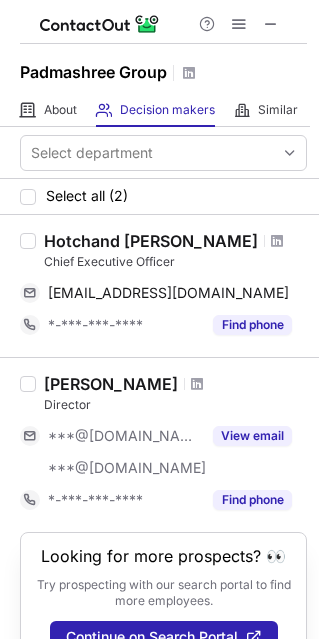 scroll, scrollTop: 0, scrollLeft: 0, axis: both 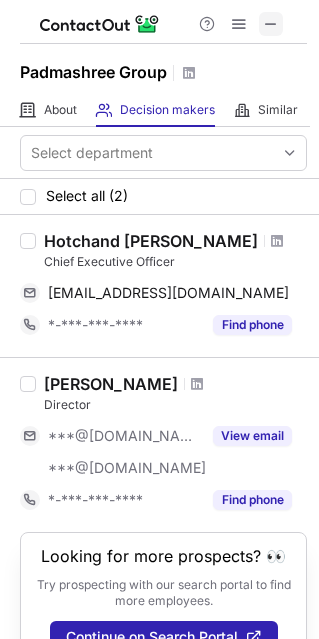 click at bounding box center [271, 24] 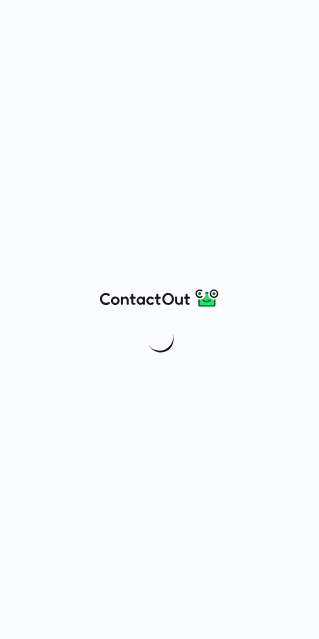 scroll, scrollTop: 0, scrollLeft: 0, axis: both 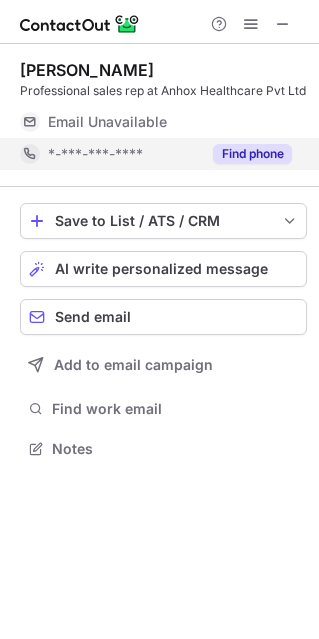 click on "Find phone" at bounding box center [252, 154] 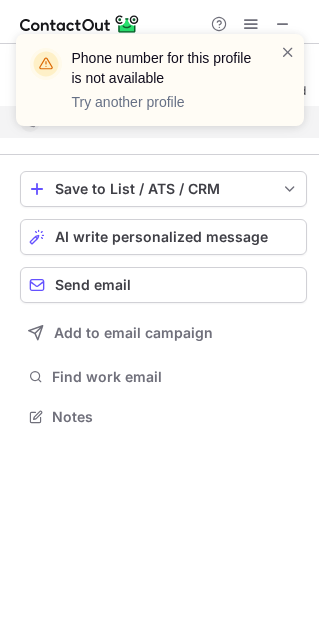 scroll, scrollTop: 402, scrollLeft: 319, axis: both 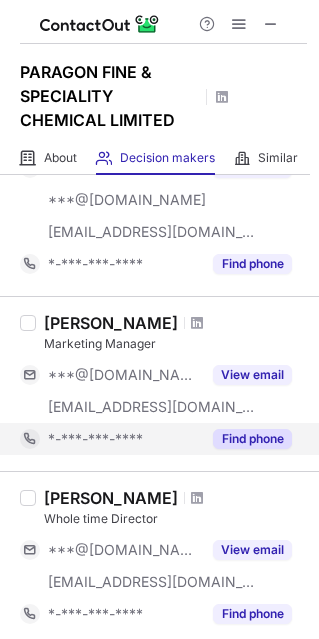 click on "Find phone" at bounding box center [252, 439] 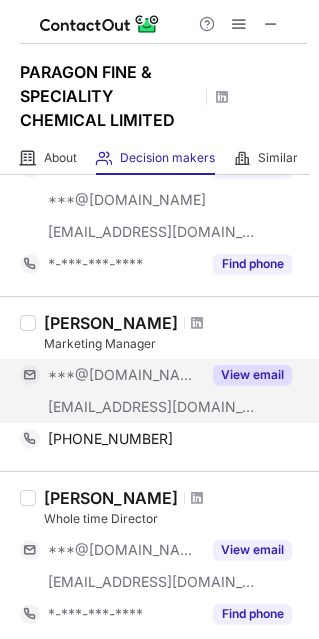 click on "View email" at bounding box center (252, 375) 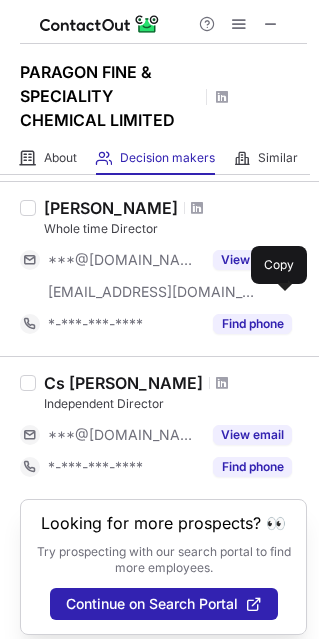 scroll, scrollTop: 616, scrollLeft: 0, axis: vertical 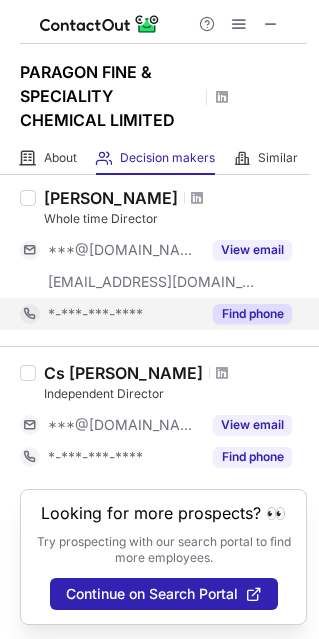 click on "Find phone" at bounding box center (252, 314) 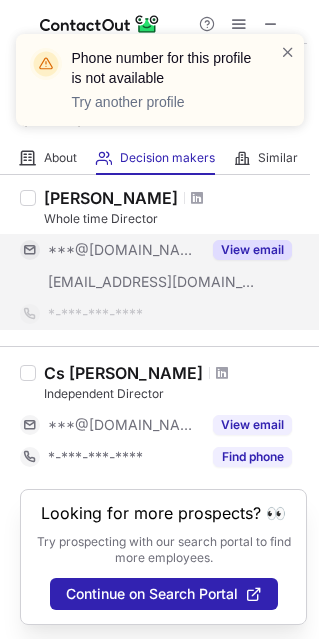 click on "View email" at bounding box center (252, 250) 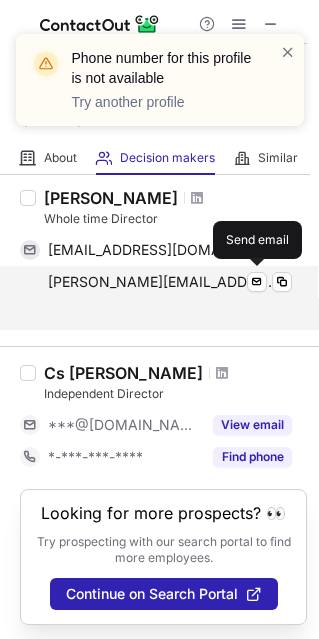 scroll, scrollTop: 584, scrollLeft: 0, axis: vertical 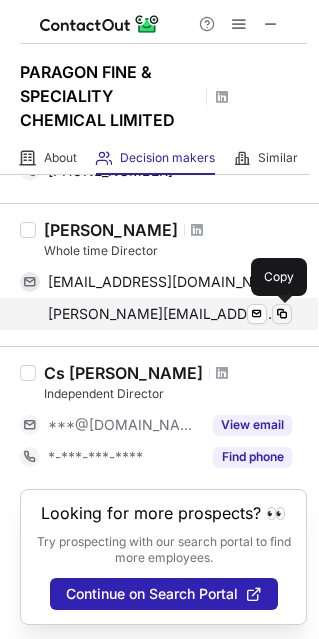 click at bounding box center [282, 314] 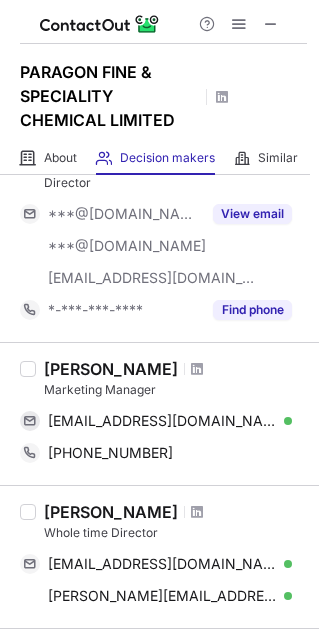 scroll, scrollTop: 308, scrollLeft: 0, axis: vertical 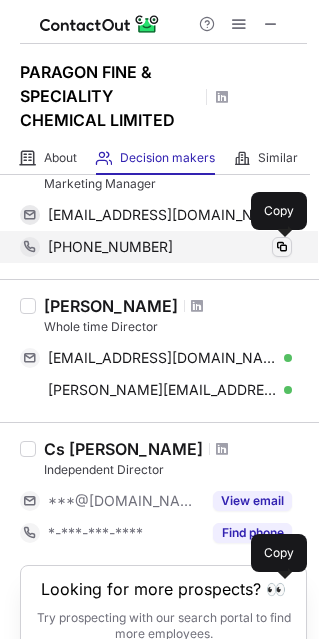 click at bounding box center [282, 247] 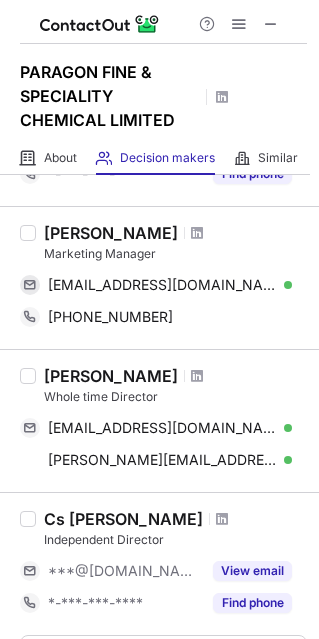 scroll, scrollTop: 408, scrollLeft: 0, axis: vertical 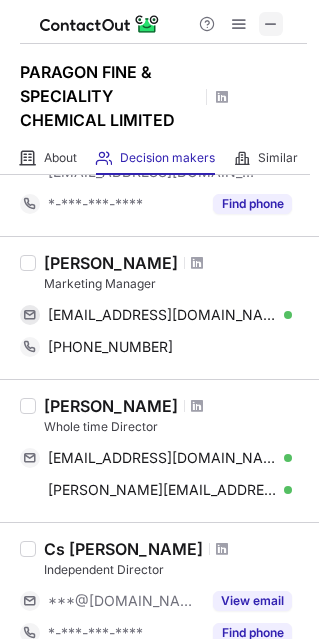 click at bounding box center (271, 24) 